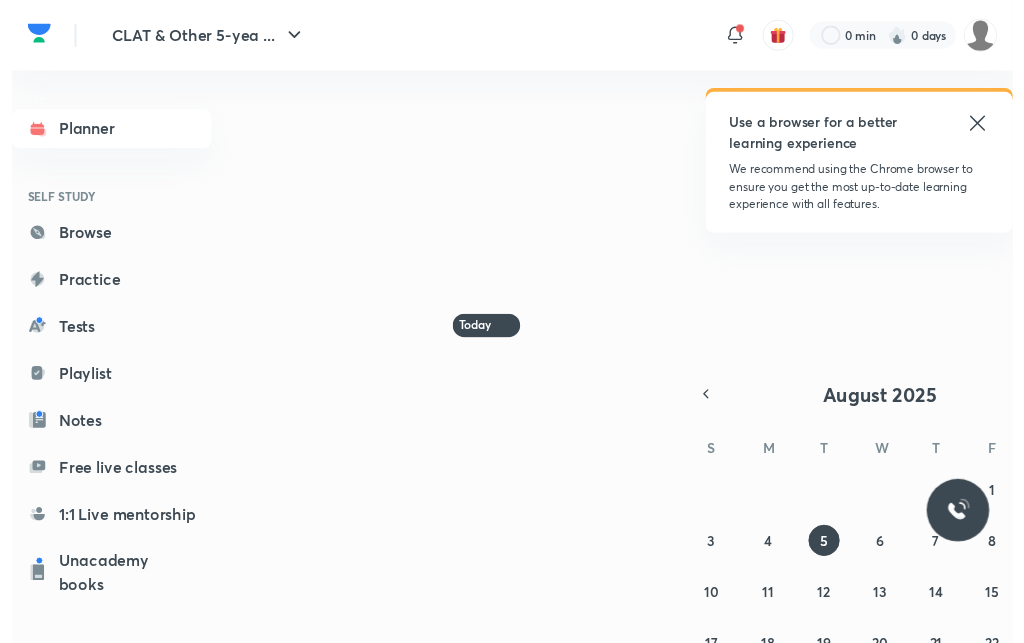 scroll, scrollTop: 0, scrollLeft: 0, axis: both 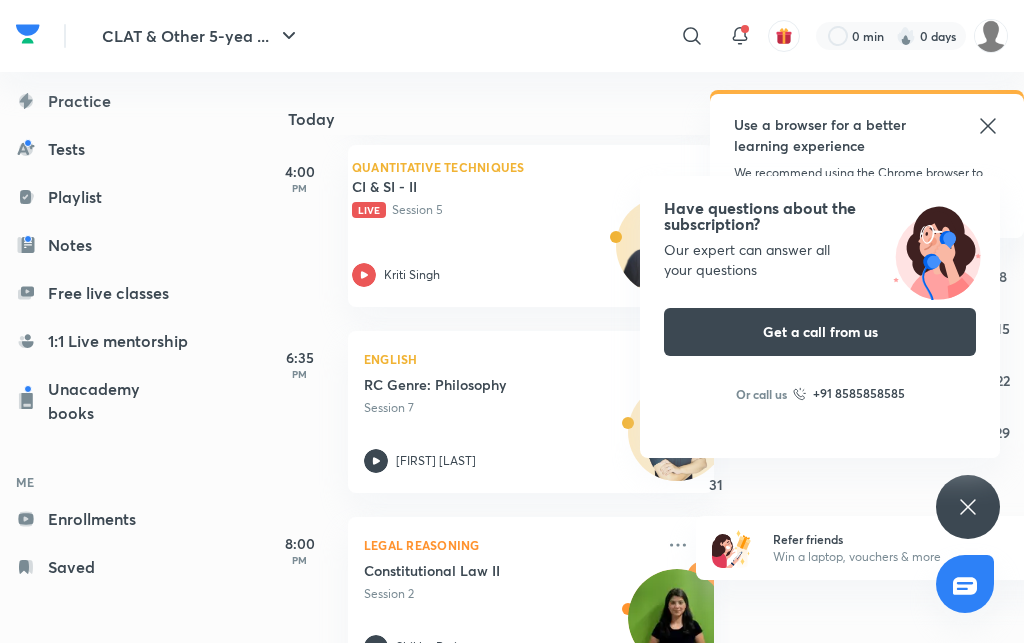 click on "CI & SI - II" at bounding box center (476, 187) 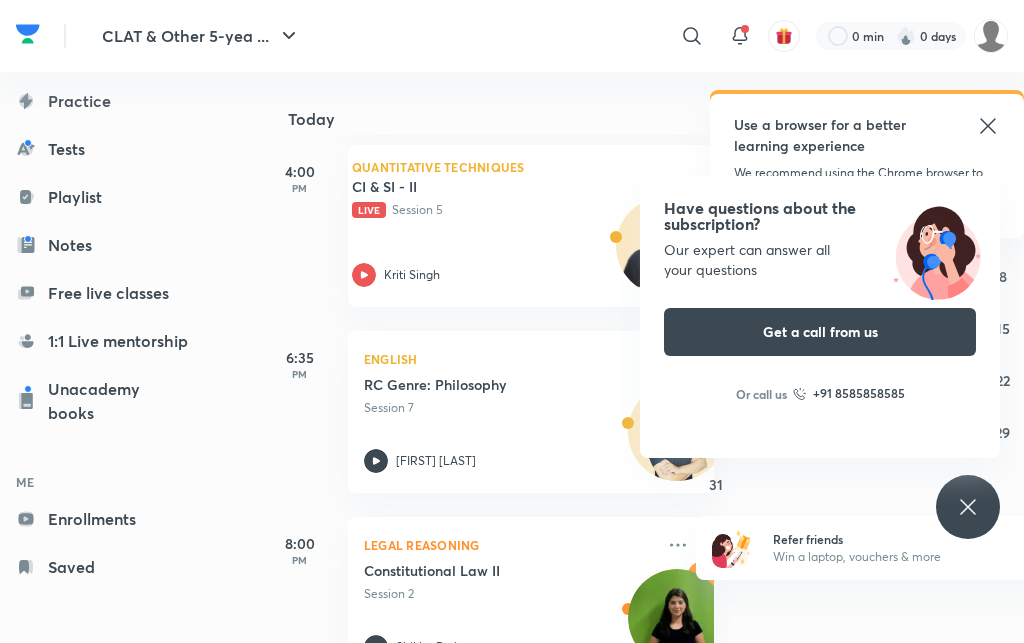 click on "CI & SI - II" at bounding box center (476, 187) 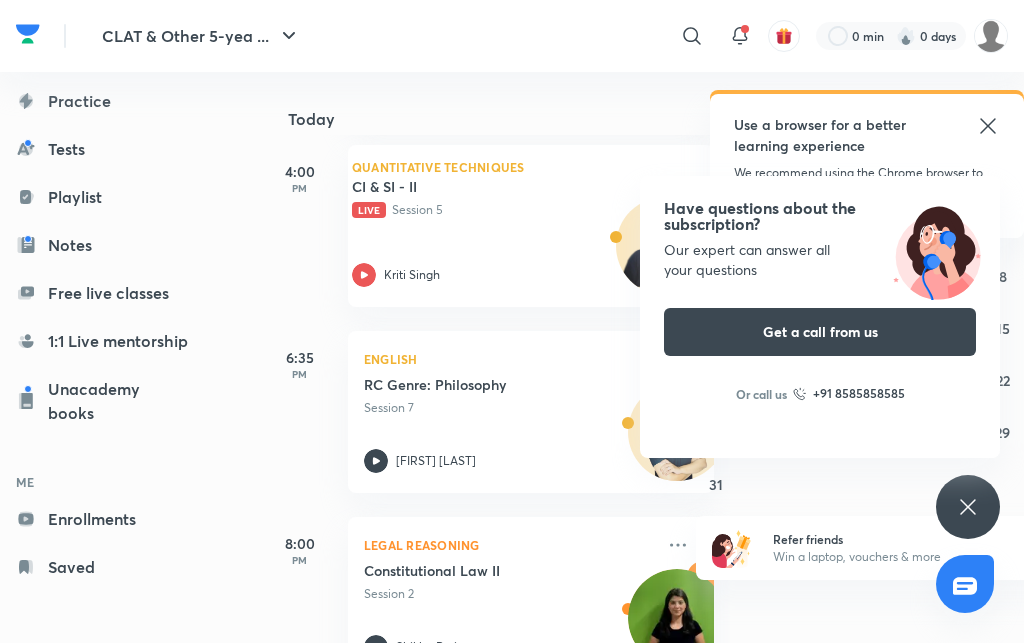 type 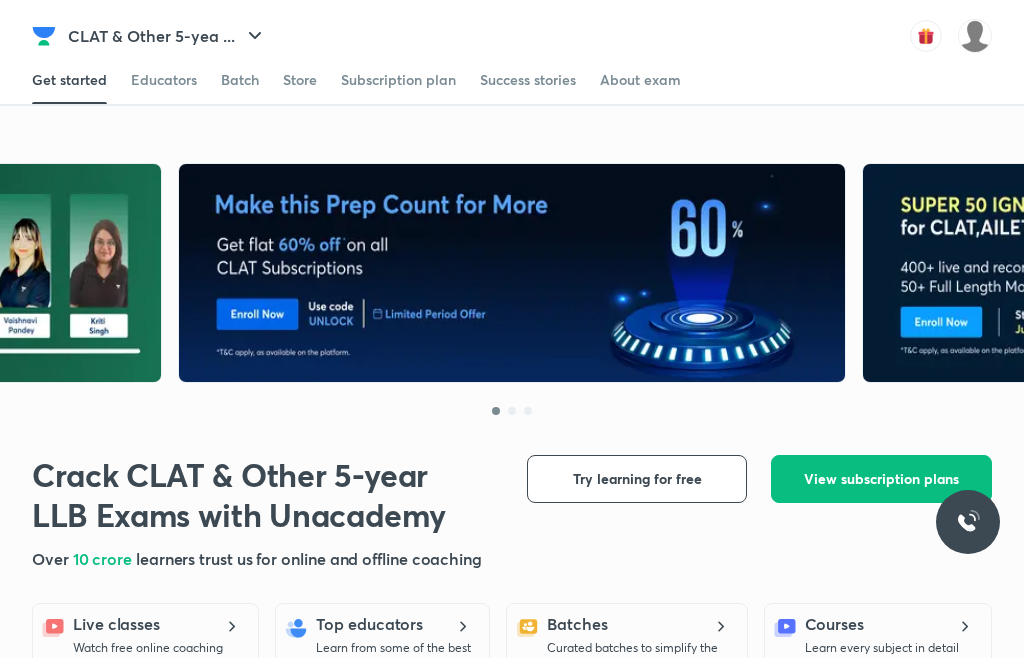 scroll, scrollTop: 0, scrollLeft: 0, axis: both 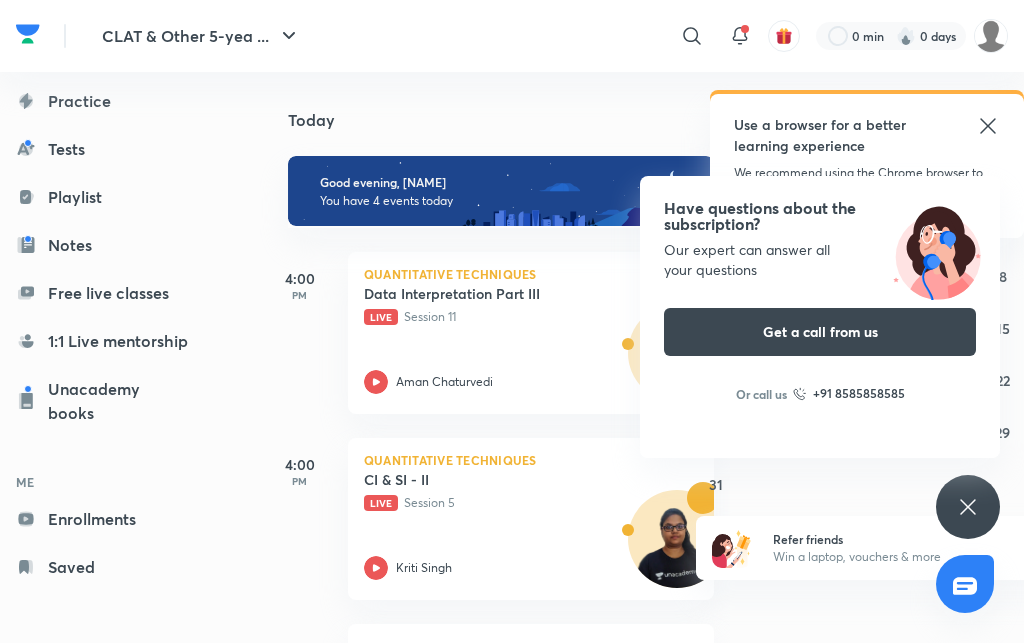 click on "Quantitative Techniques" at bounding box center [531, 274] 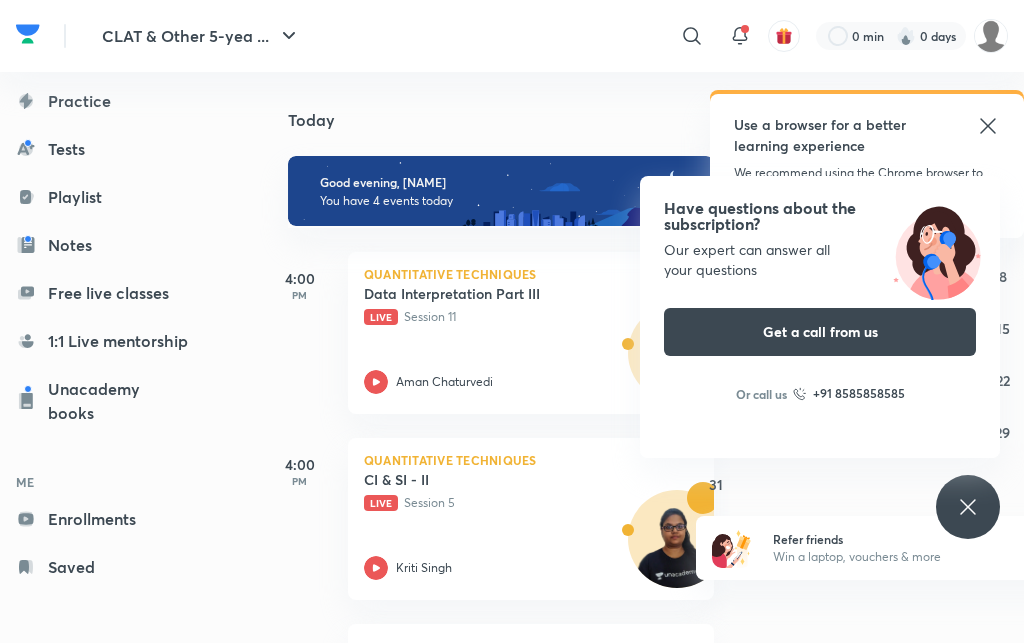 click on "Data Interpretation Part III" at bounding box center (488, 294) 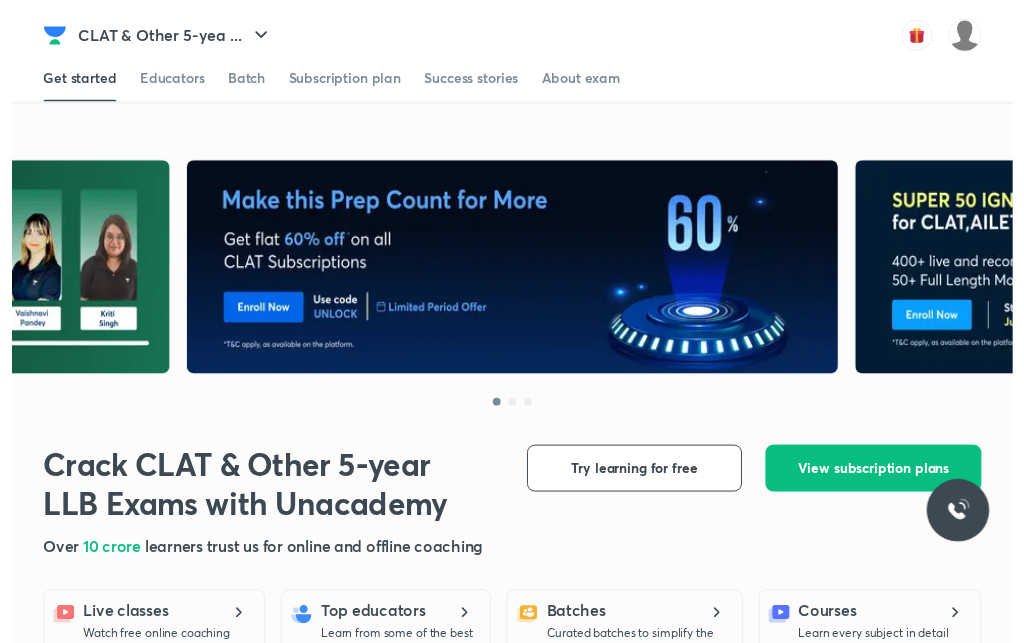 scroll, scrollTop: 0, scrollLeft: 0, axis: both 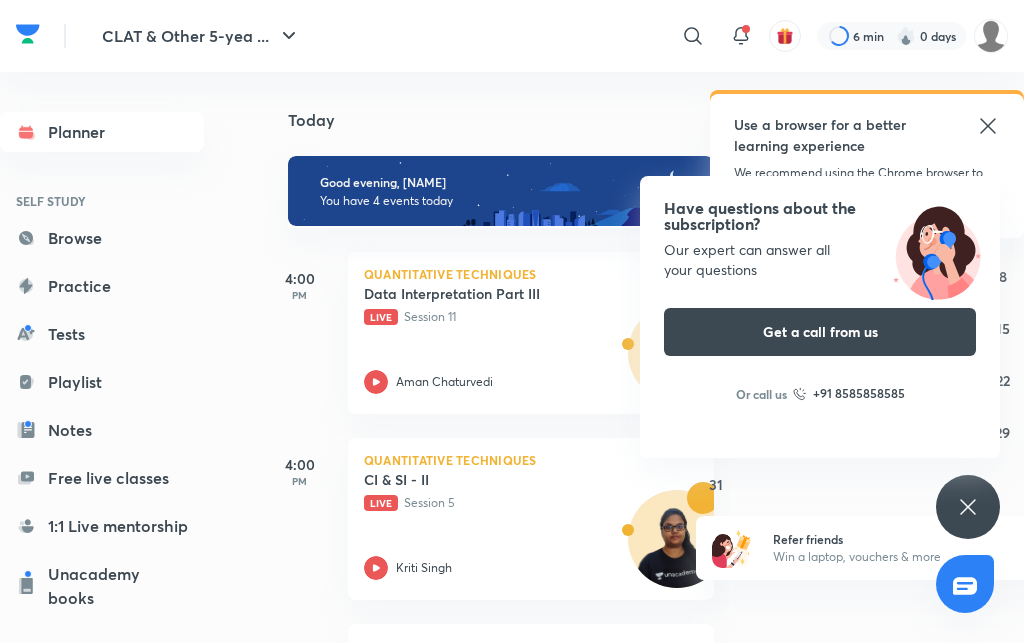 click on "Planner" at bounding box center (102, 132) 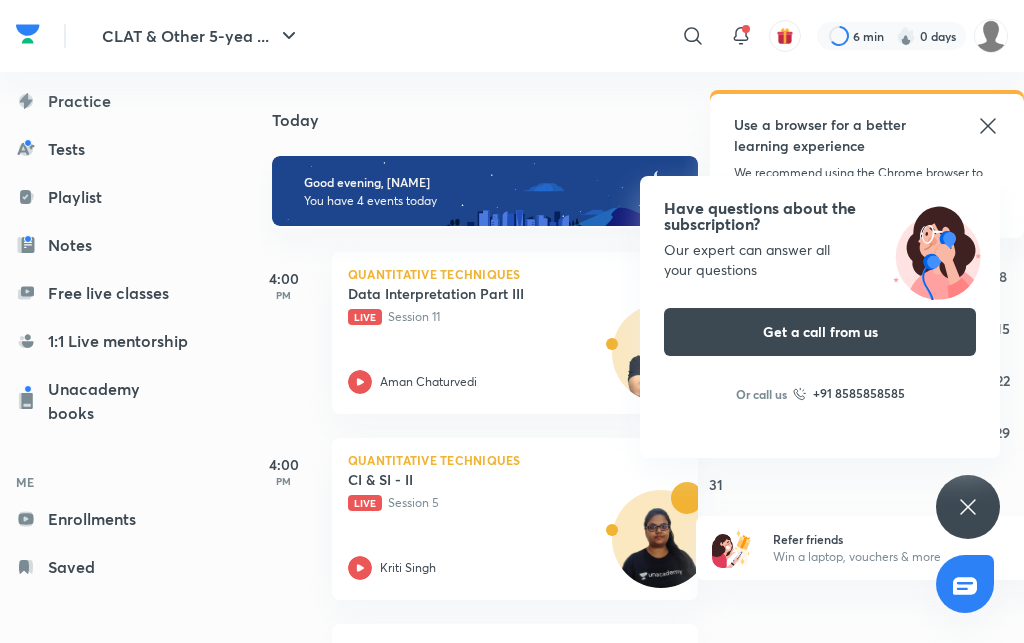 scroll, scrollTop: 0, scrollLeft: 0, axis: both 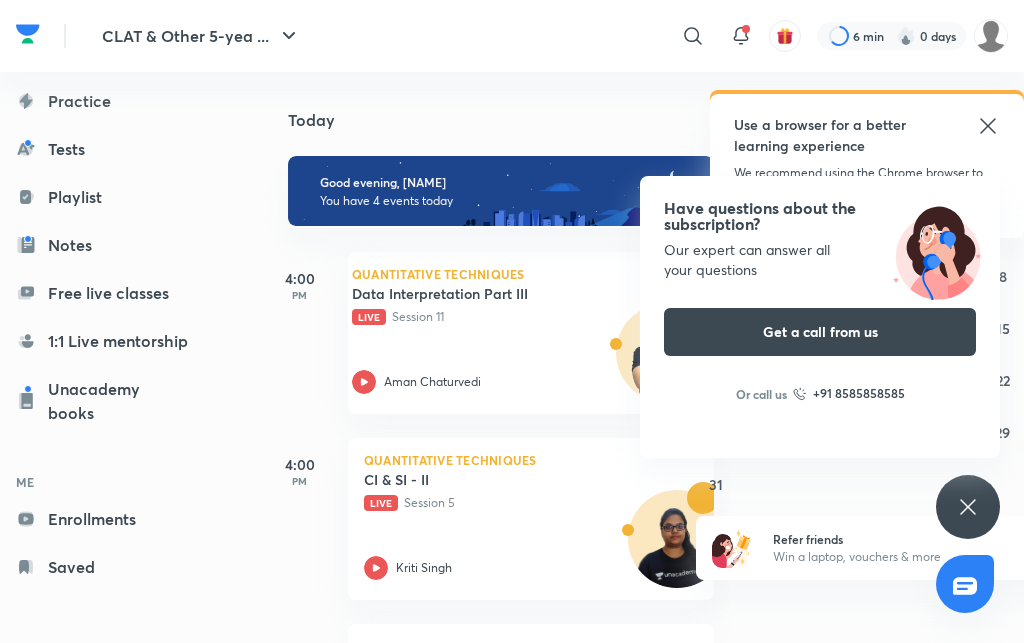 click on "Quantitative Techniques" at bounding box center (531, 460) 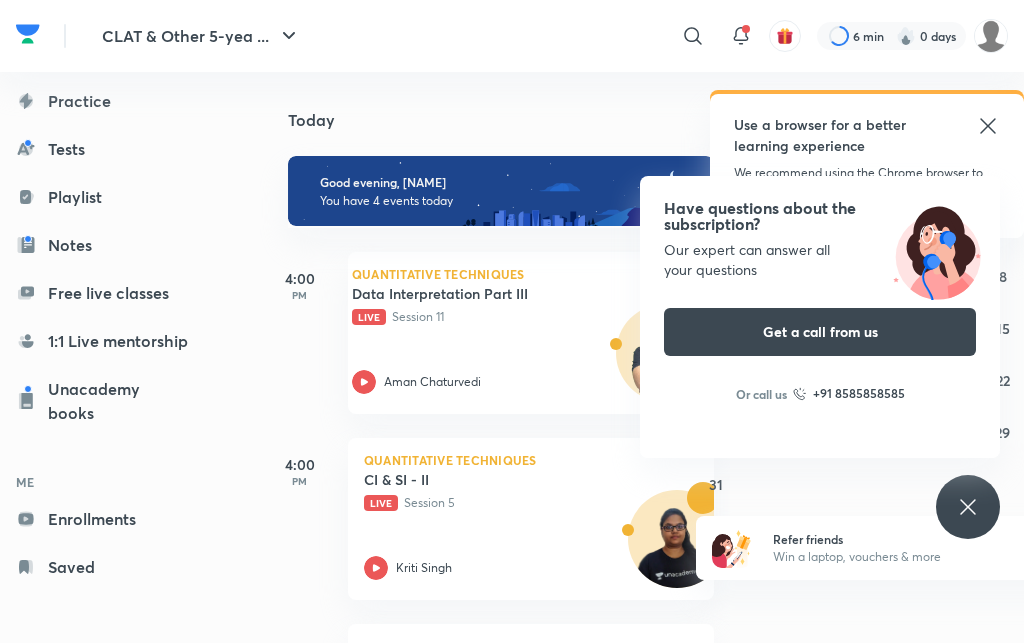 click on "Quantitative Techniques" at bounding box center [531, 460] 